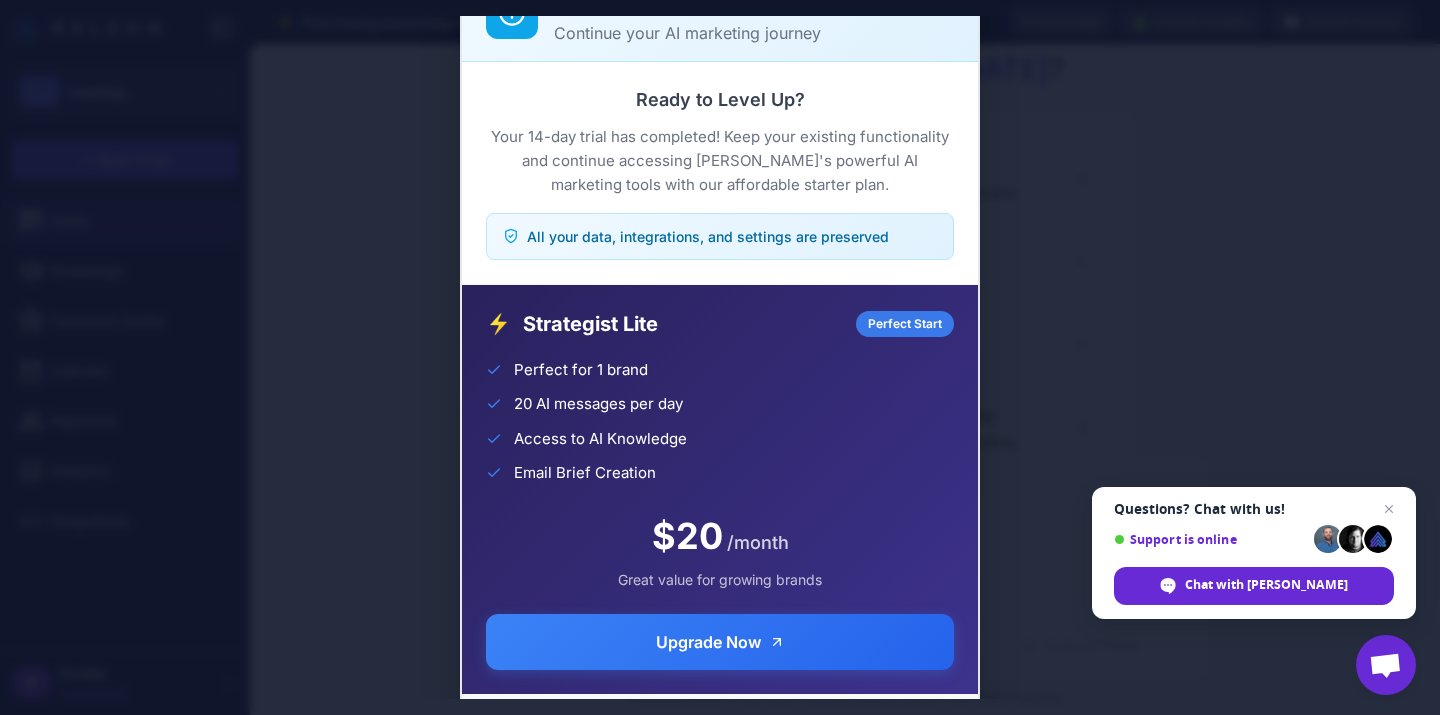 scroll, scrollTop: 0, scrollLeft: 0, axis: both 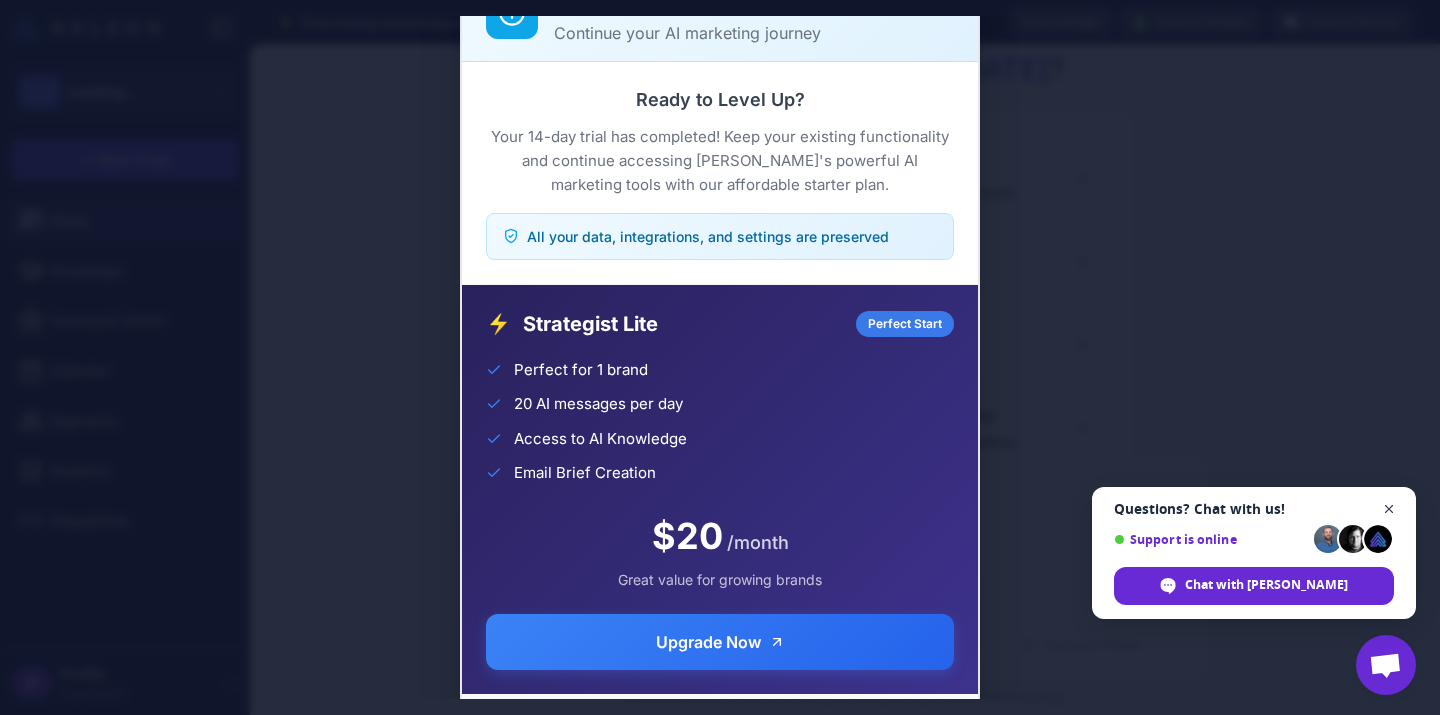 click at bounding box center [1389, 509] 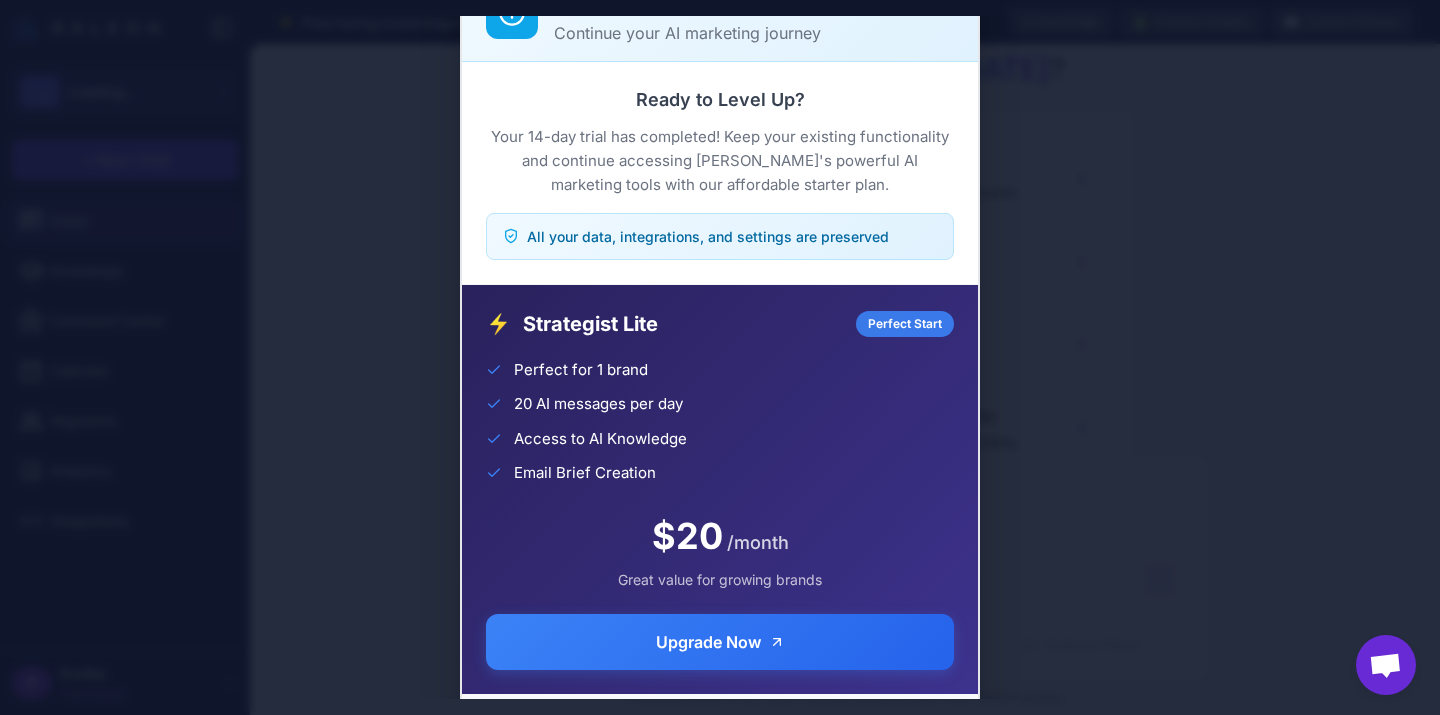 scroll, scrollTop: 0, scrollLeft: 0, axis: both 